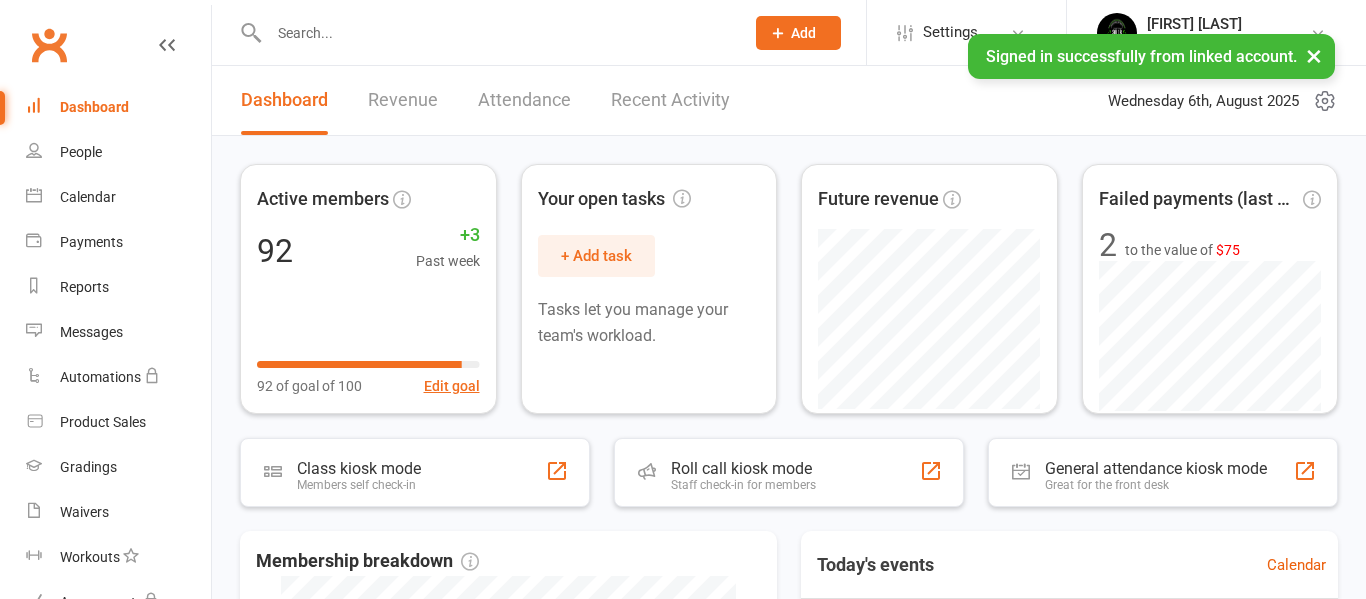 scroll, scrollTop: 0, scrollLeft: 0, axis: both 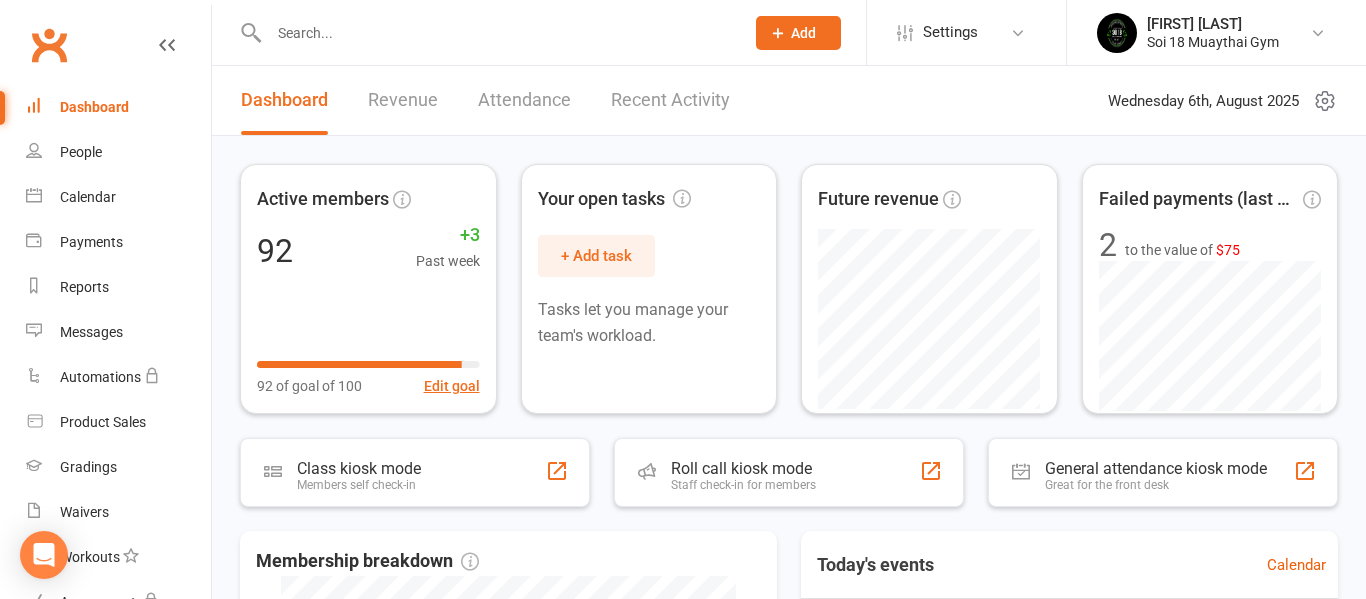 click on "Recent Activity" at bounding box center (670, 100) 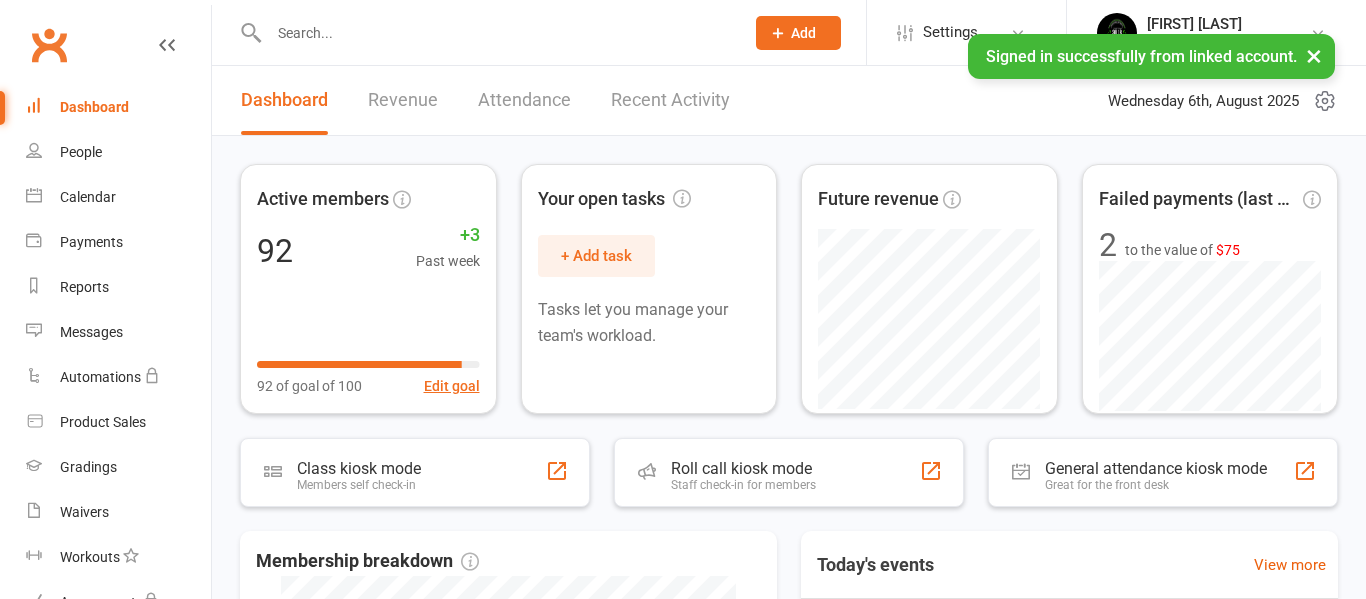 scroll, scrollTop: 0, scrollLeft: 0, axis: both 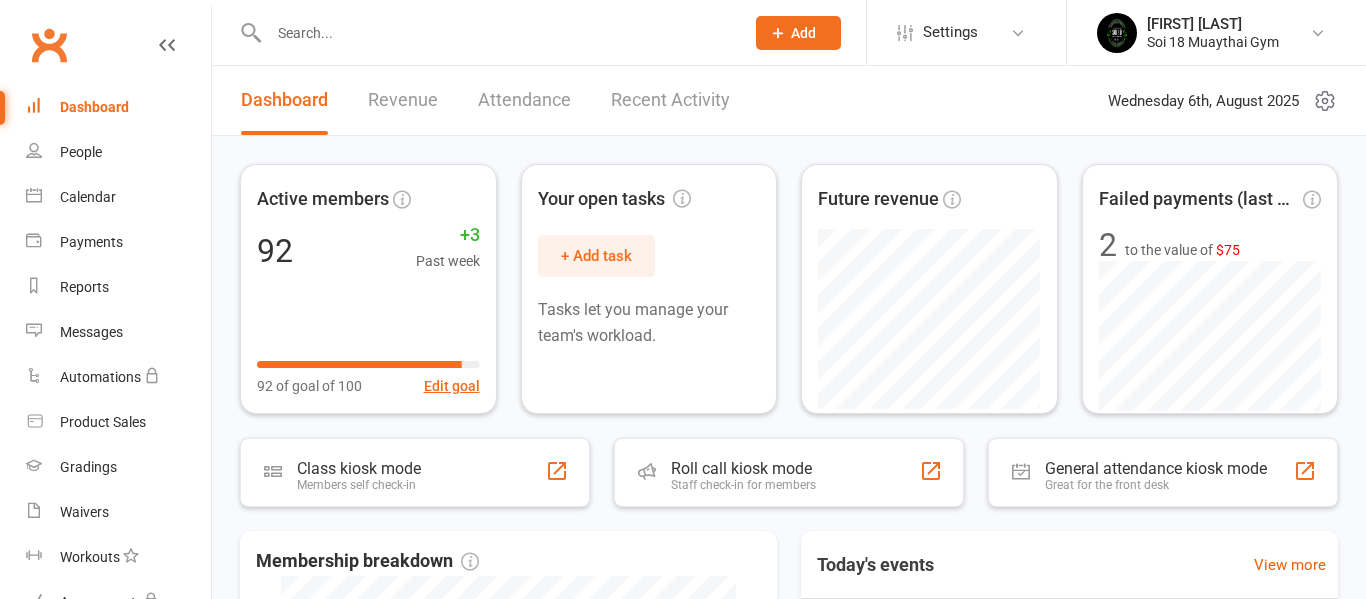 click on "Recent Activity" at bounding box center (670, 100) 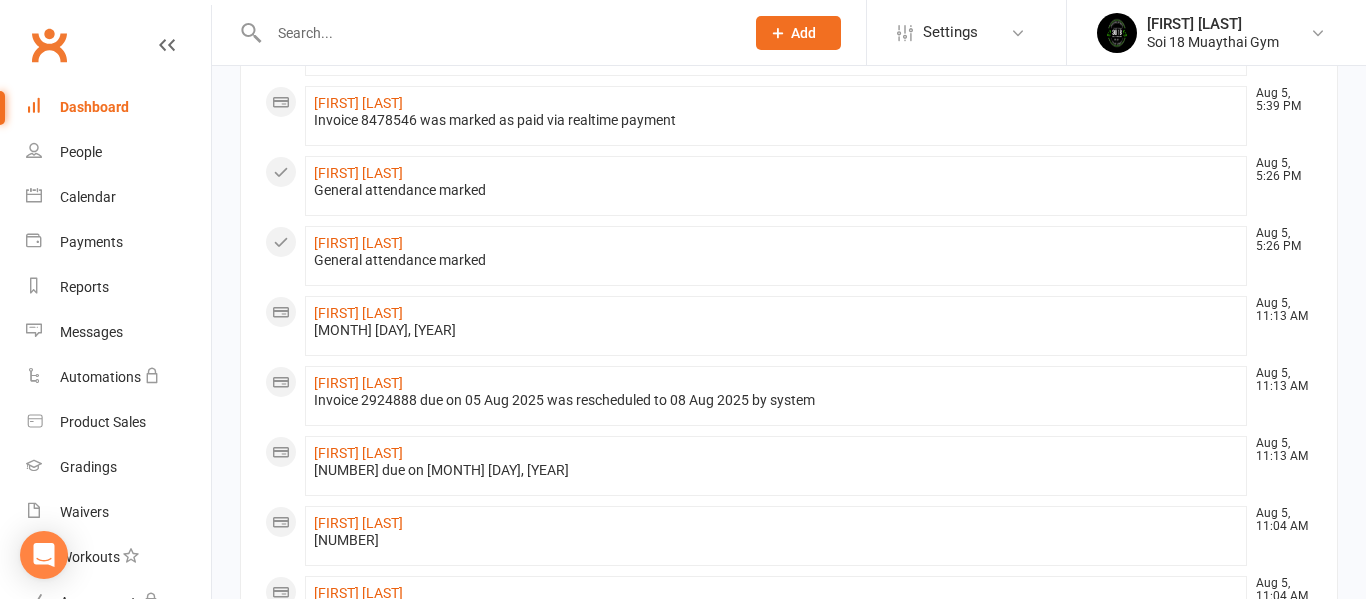 scroll, scrollTop: 599, scrollLeft: 0, axis: vertical 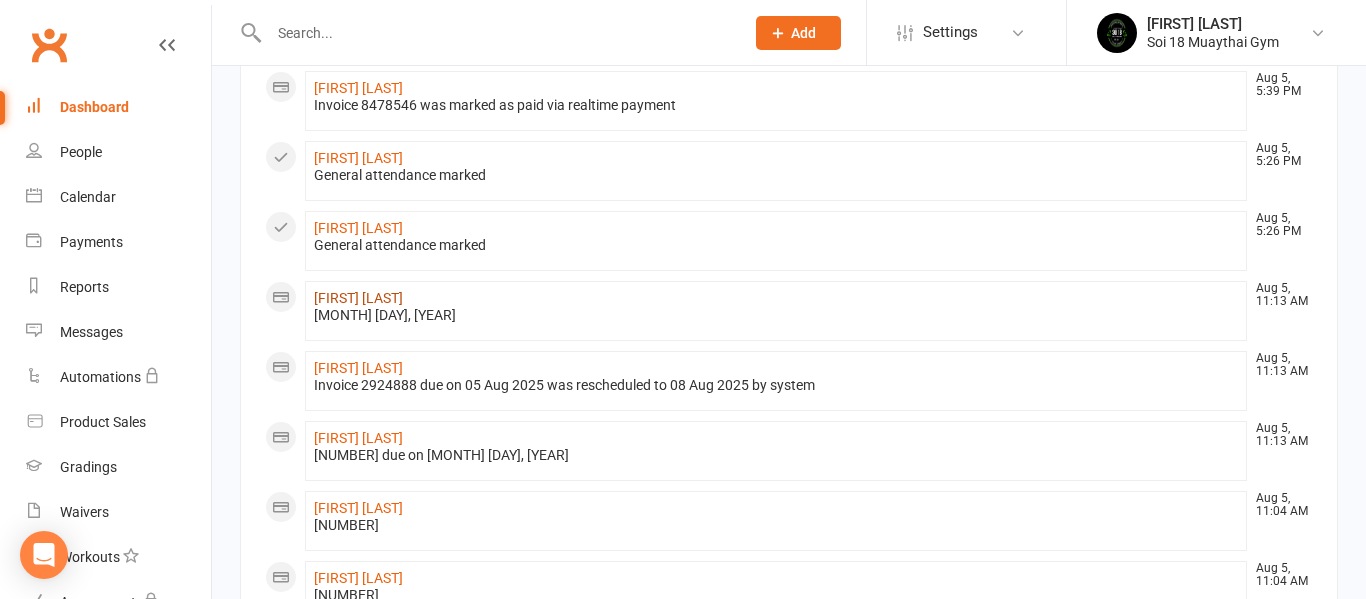 click on "[FIRST] [LAST]" at bounding box center [358, 298] 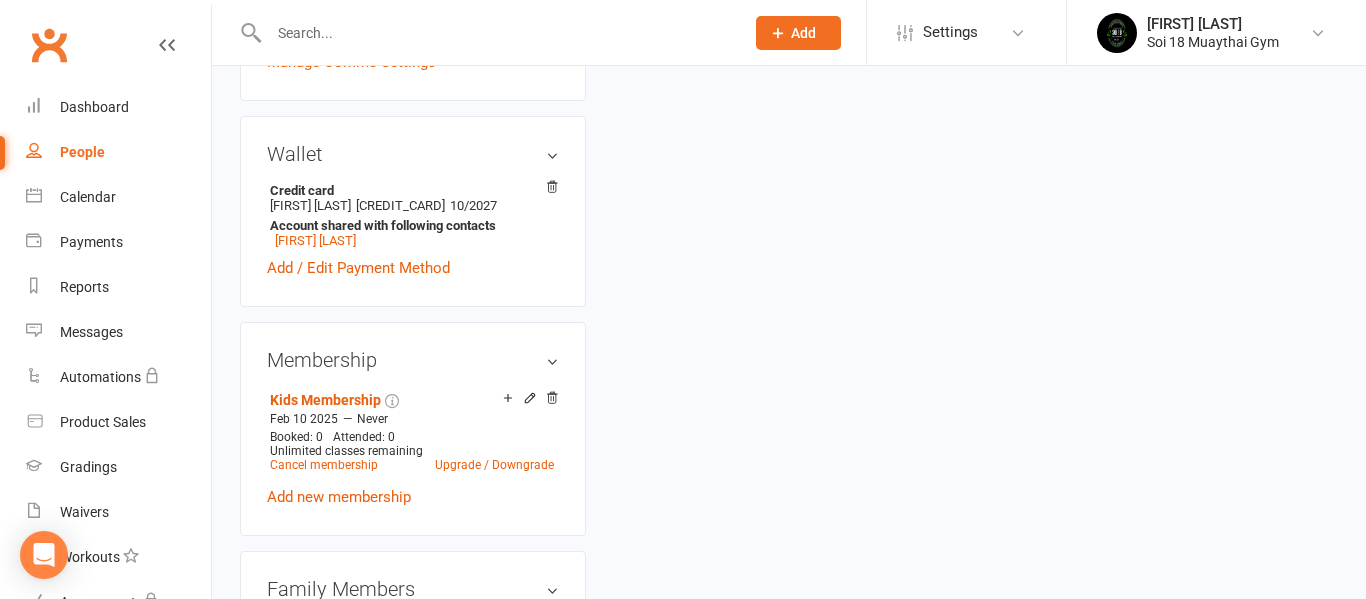 scroll, scrollTop: 0, scrollLeft: 0, axis: both 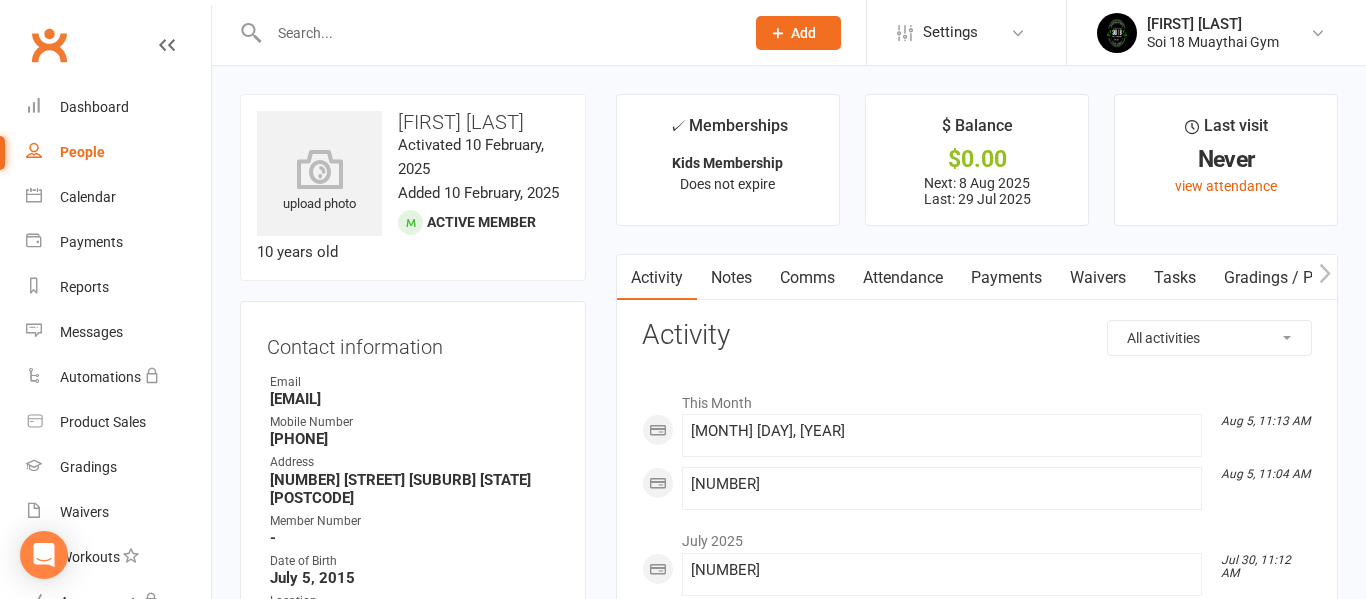 click on "Payments" at bounding box center [1006, 278] 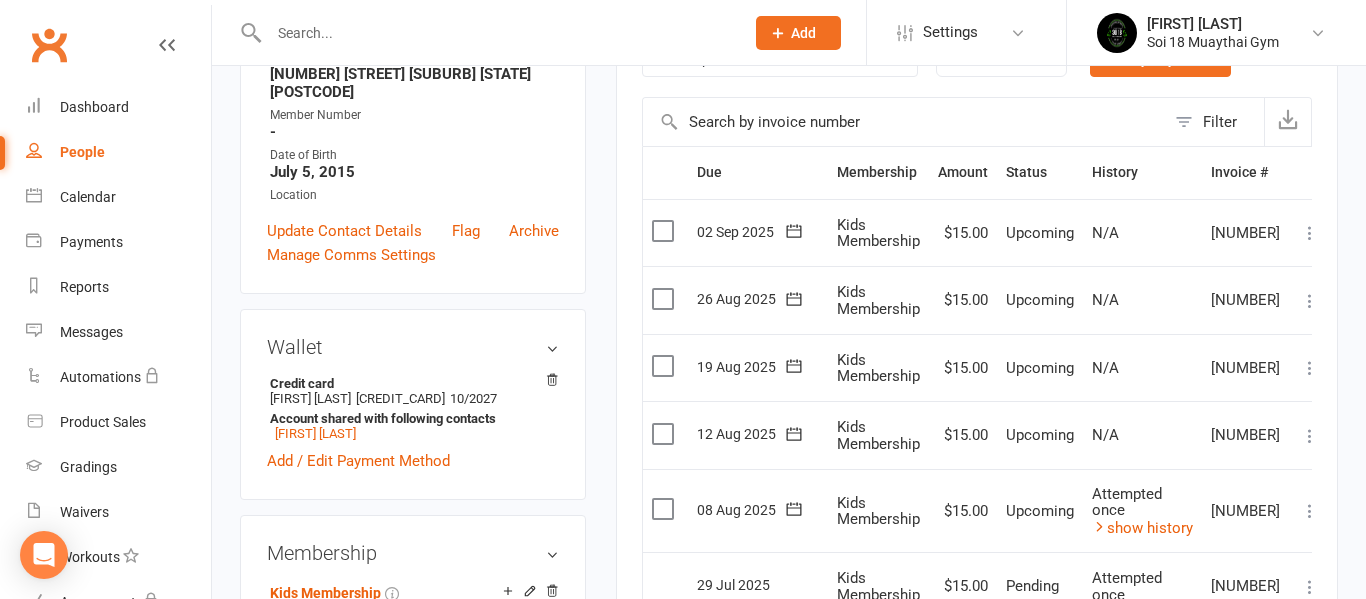 scroll, scrollTop: 581, scrollLeft: 0, axis: vertical 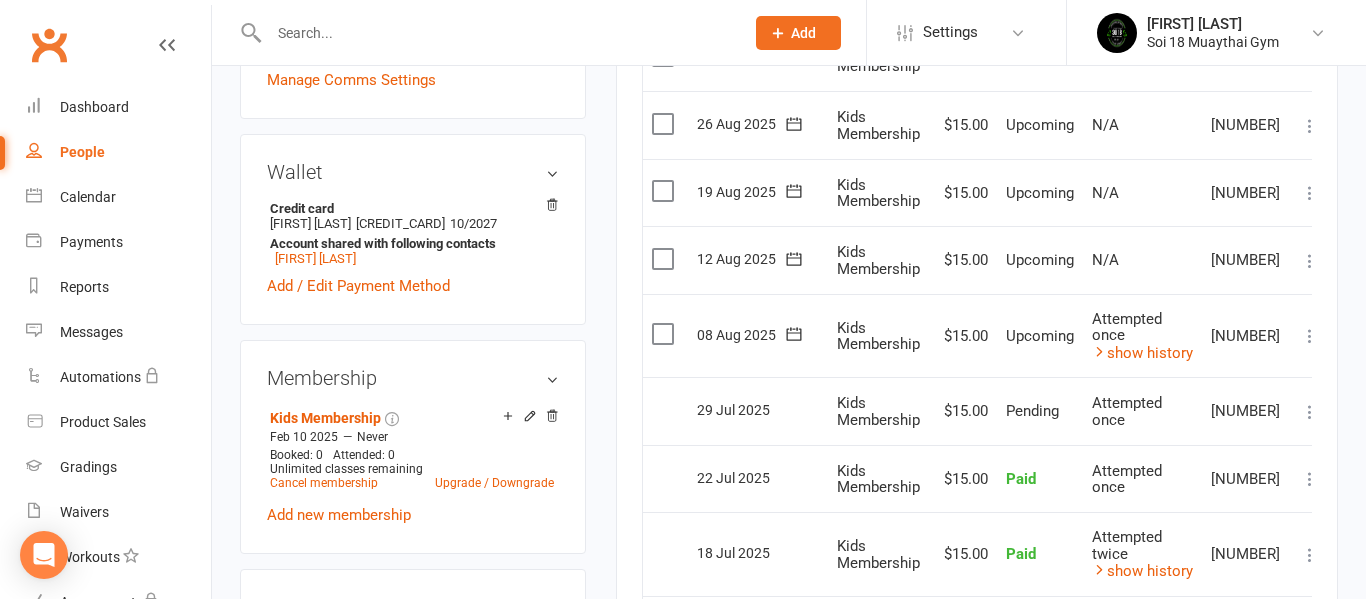 click at bounding box center [1310, 336] 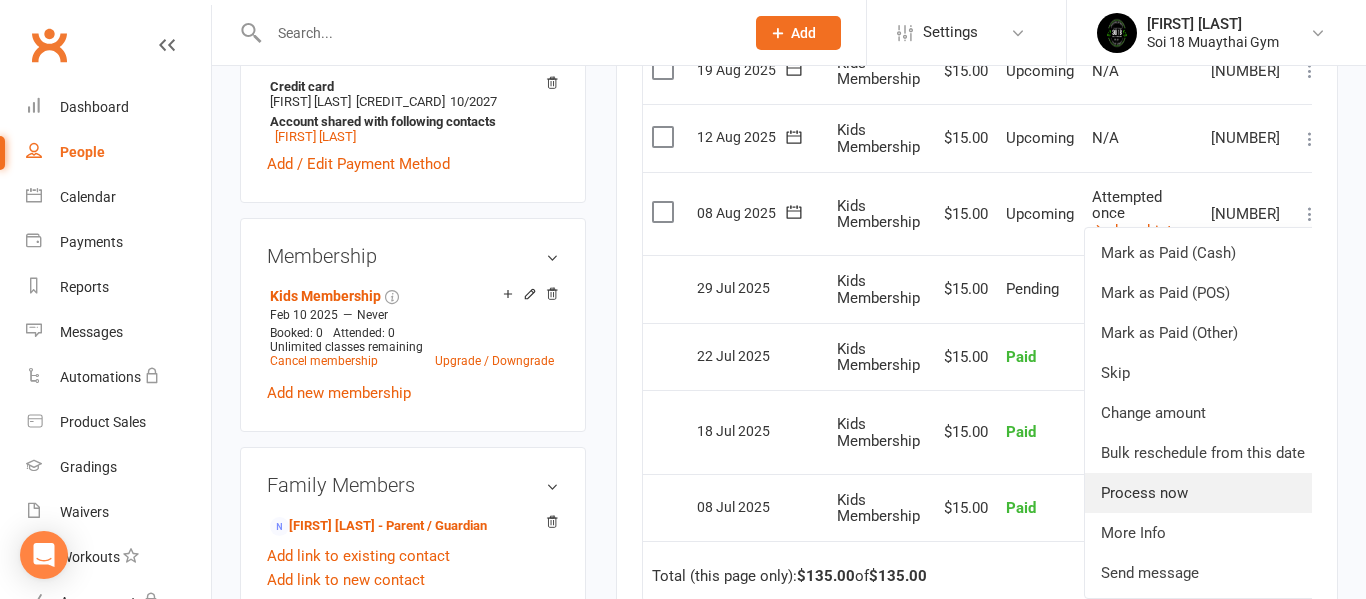 scroll, scrollTop: 713, scrollLeft: 0, axis: vertical 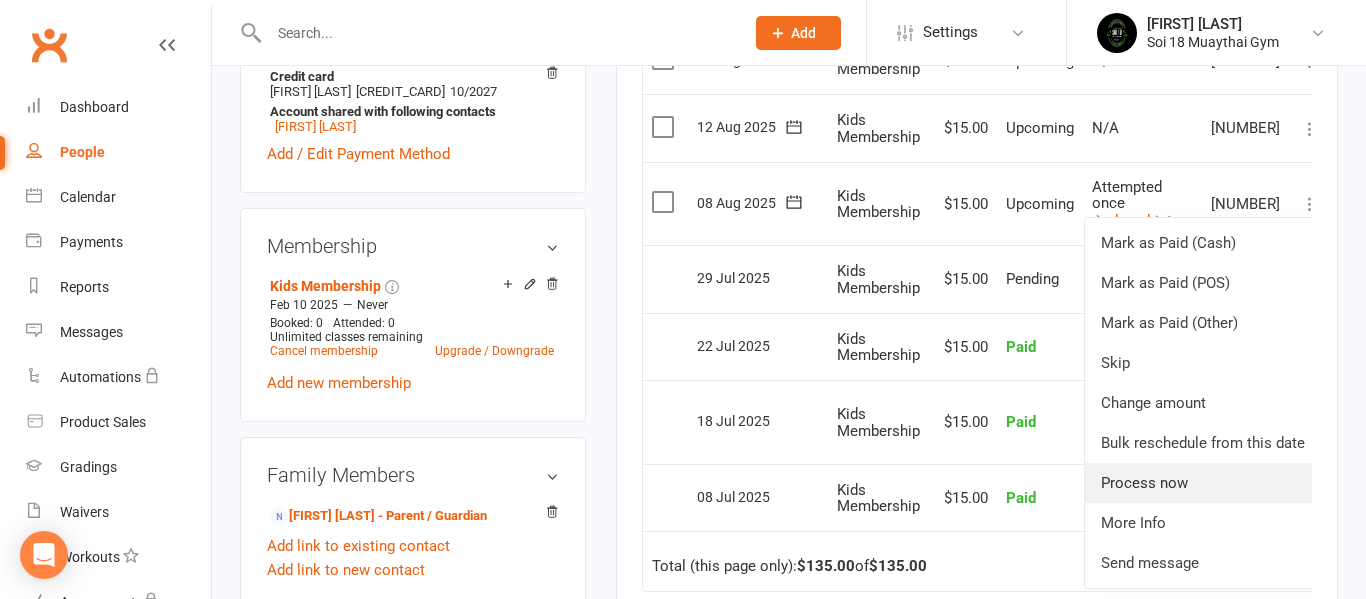 click on "Process now" at bounding box center (1203, 483) 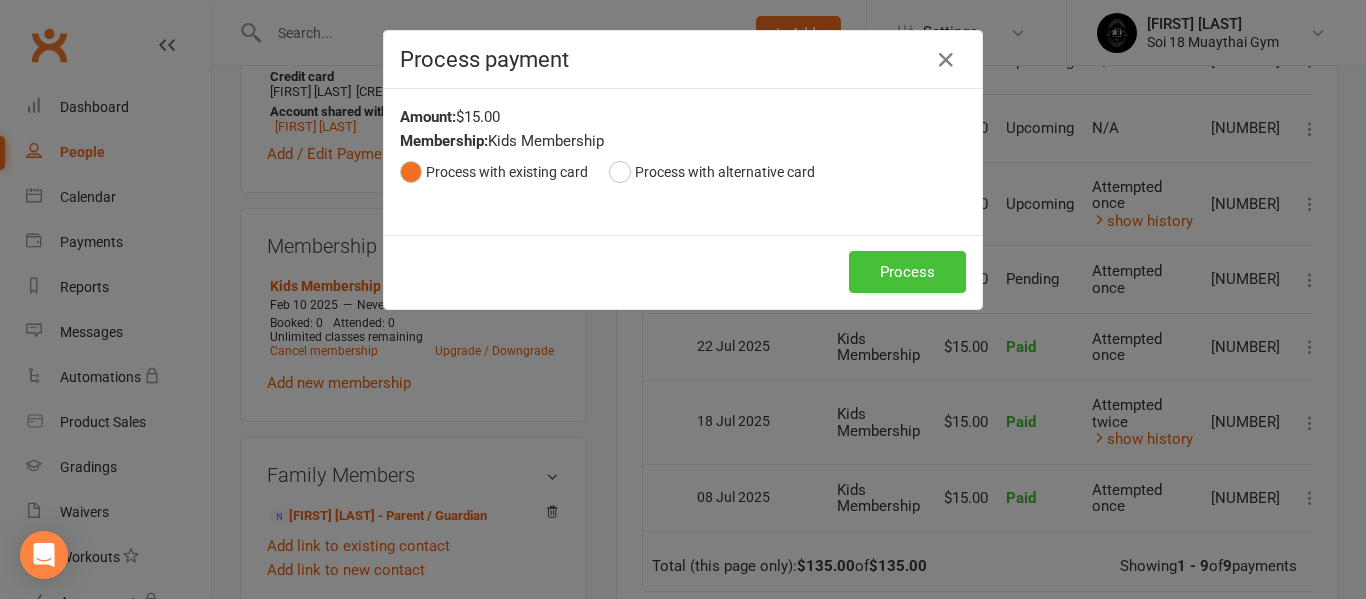 click on "Process" at bounding box center (907, 272) 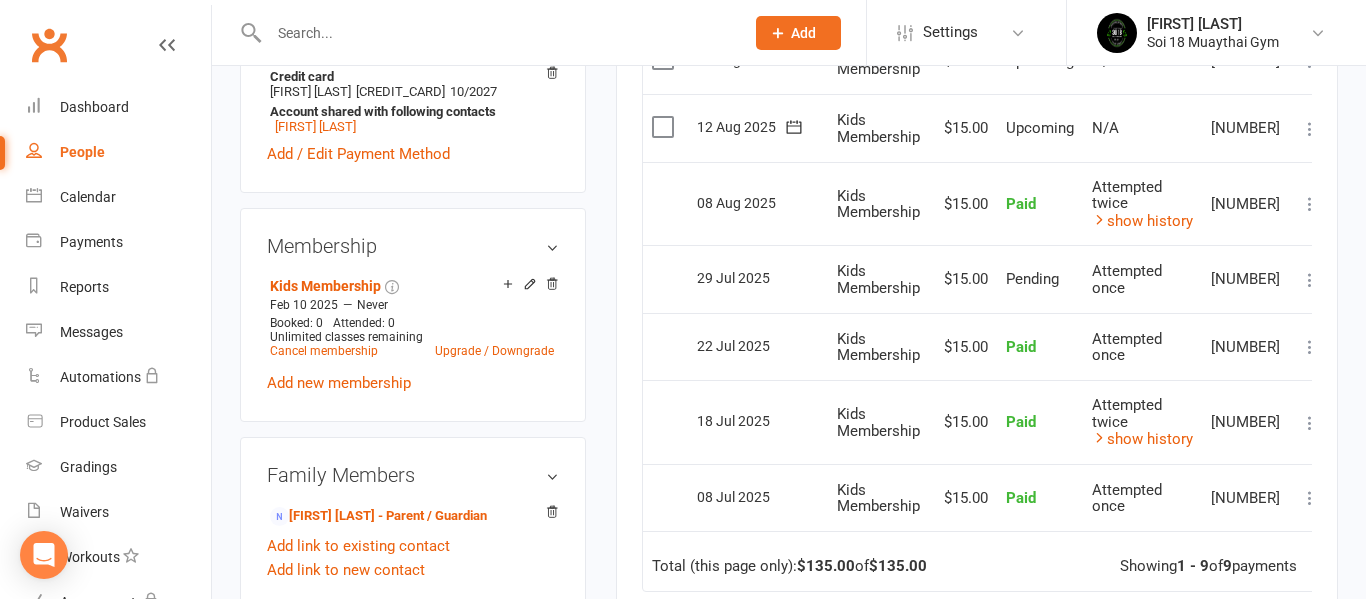 scroll, scrollTop: 0, scrollLeft: 0, axis: both 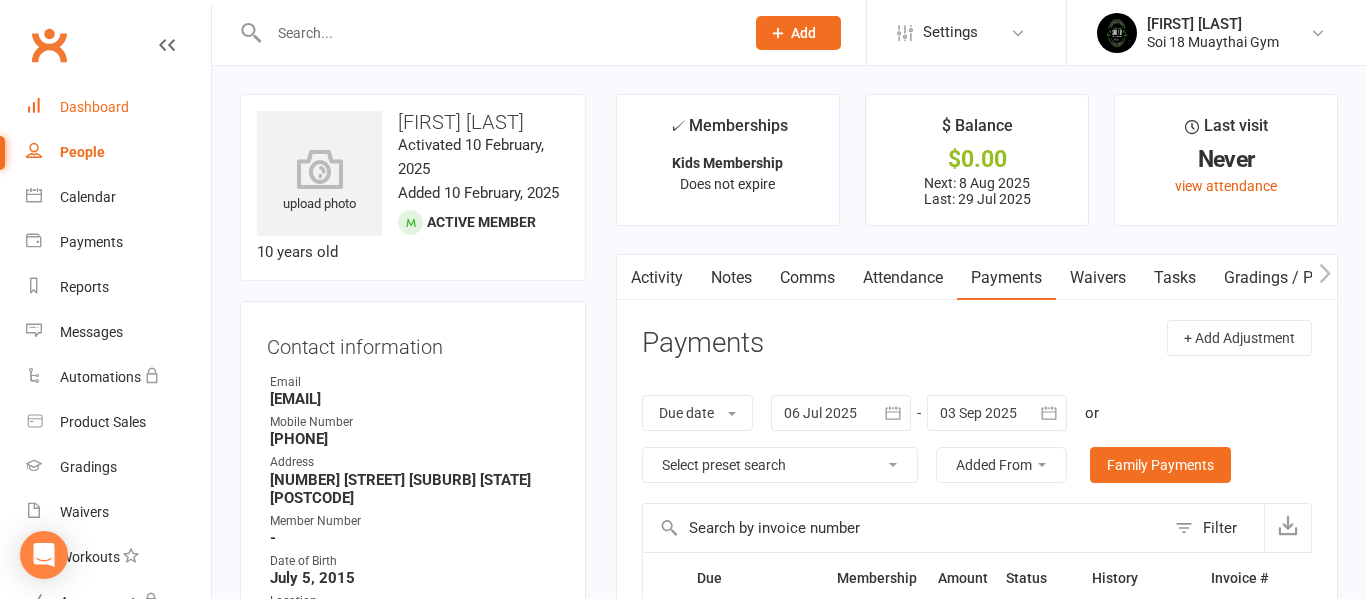 click on "Dashboard" at bounding box center (94, 107) 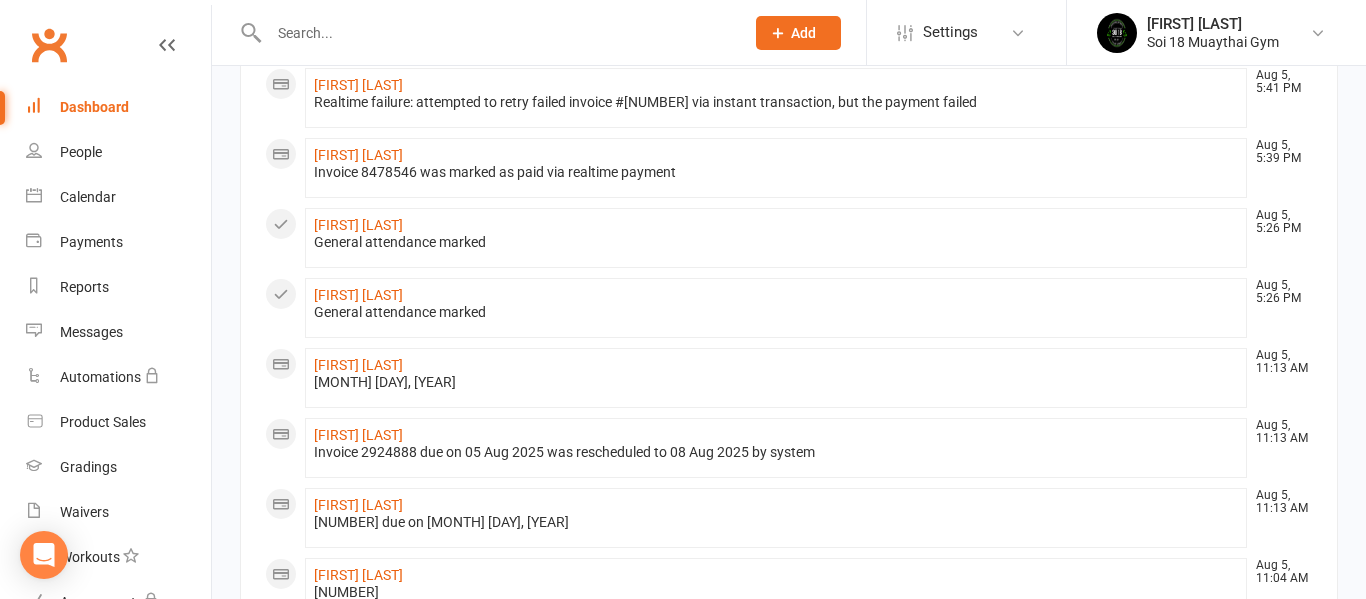 scroll, scrollTop: 1166, scrollLeft: 0, axis: vertical 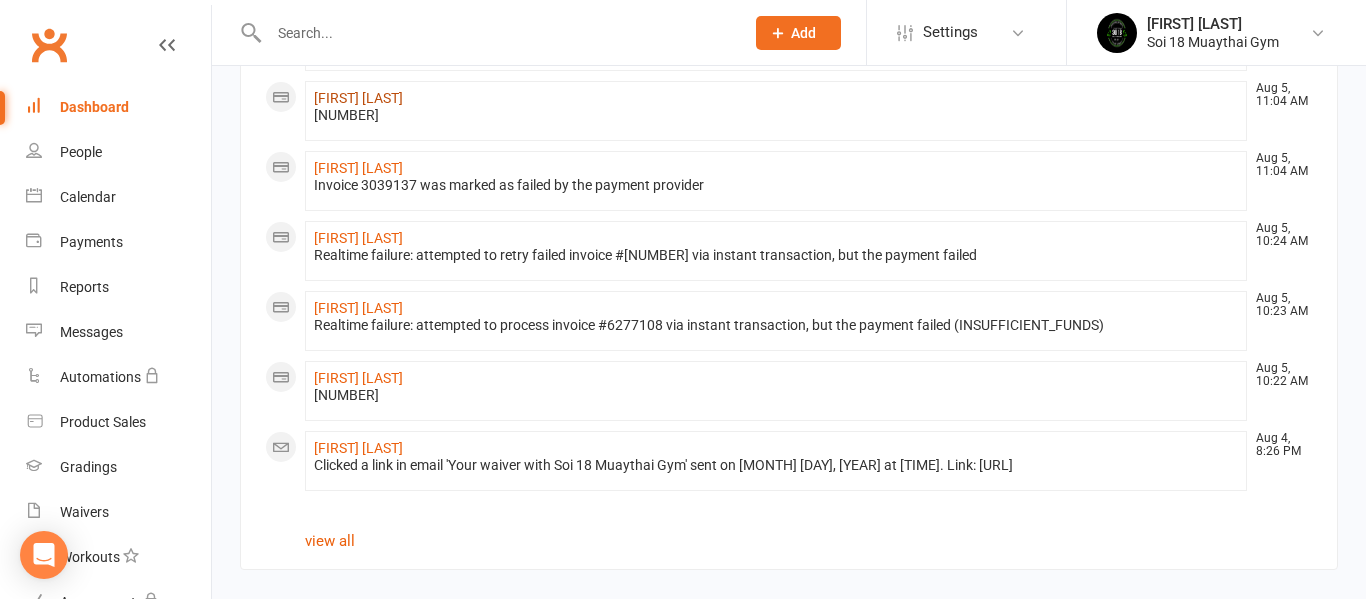 click on "[FIRST] [LAST]" at bounding box center [358, 98] 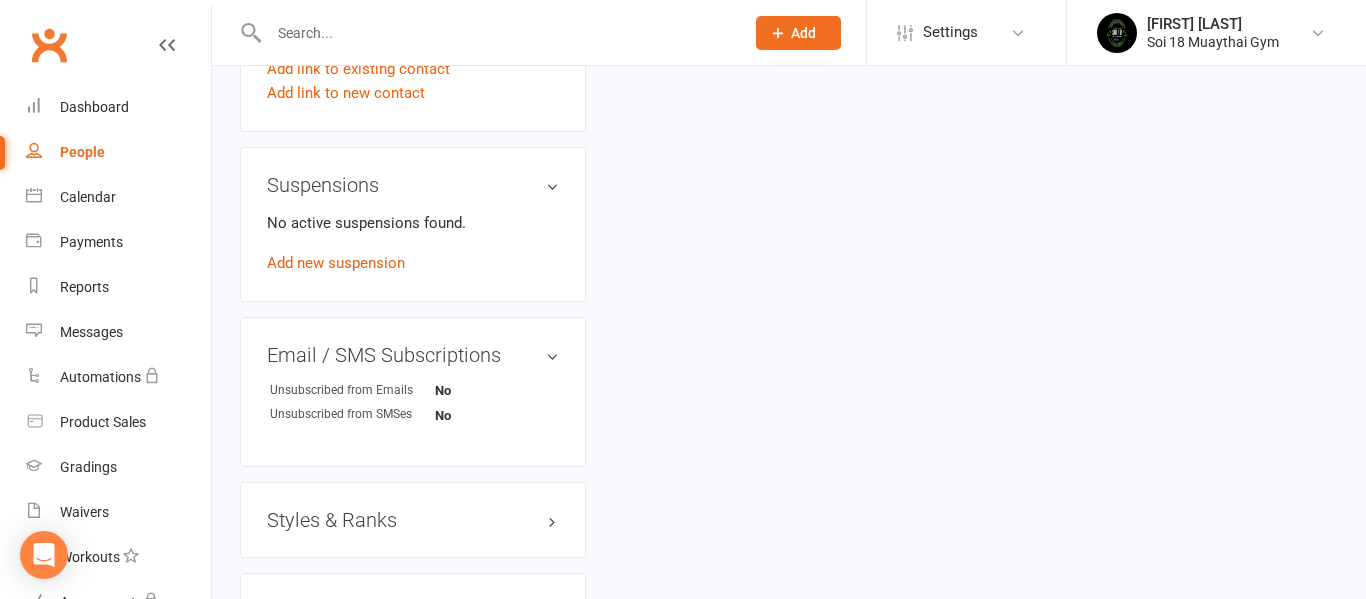 scroll, scrollTop: 0, scrollLeft: 0, axis: both 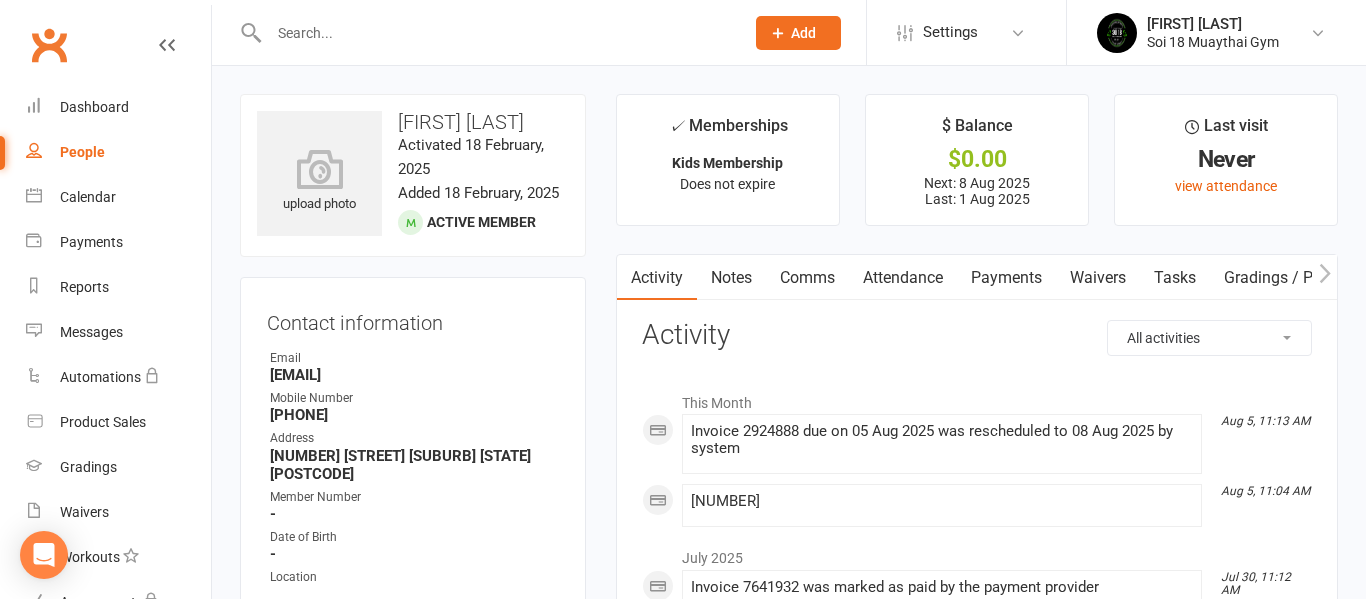 click on "Payments" at bounding box center (1006, 278) 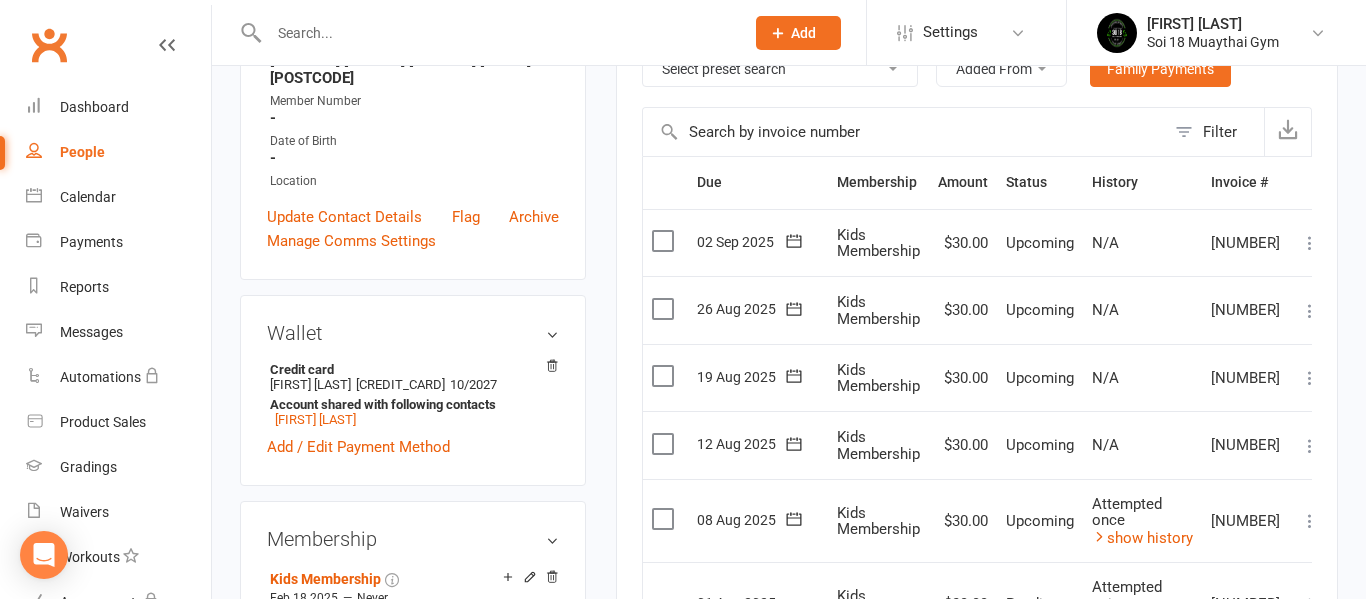 scroll, scrollTop: 563, scrollLeft: 0, axis: vertical 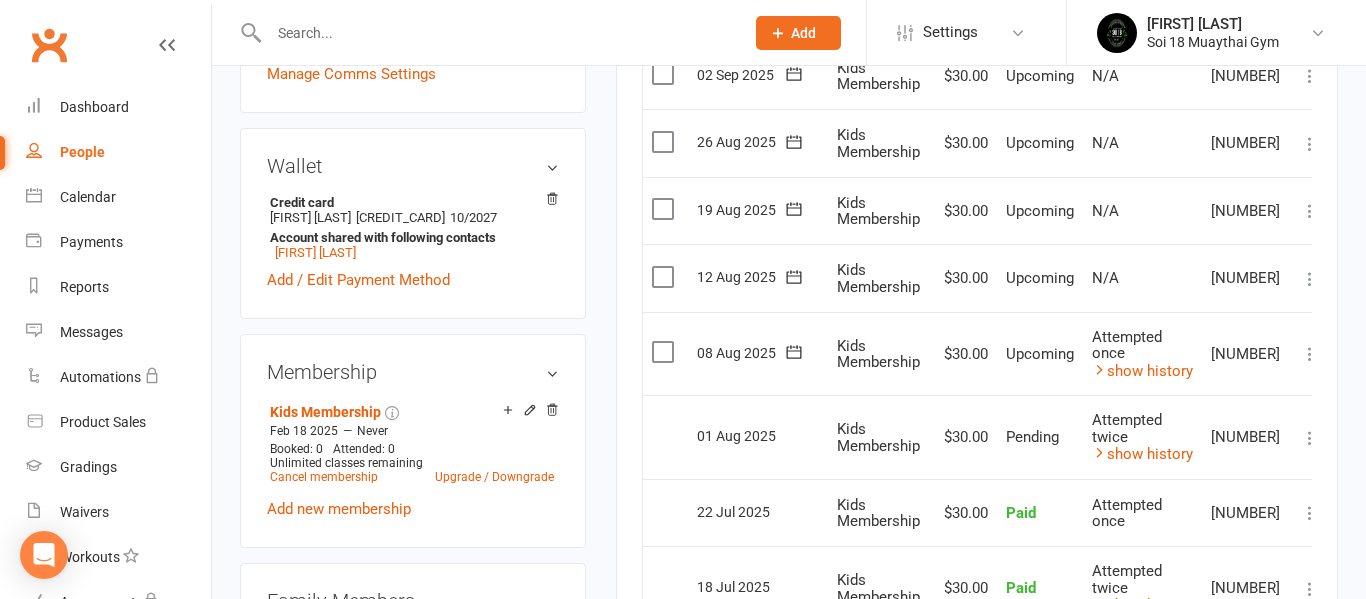 click at bounding box center (1310, 438) 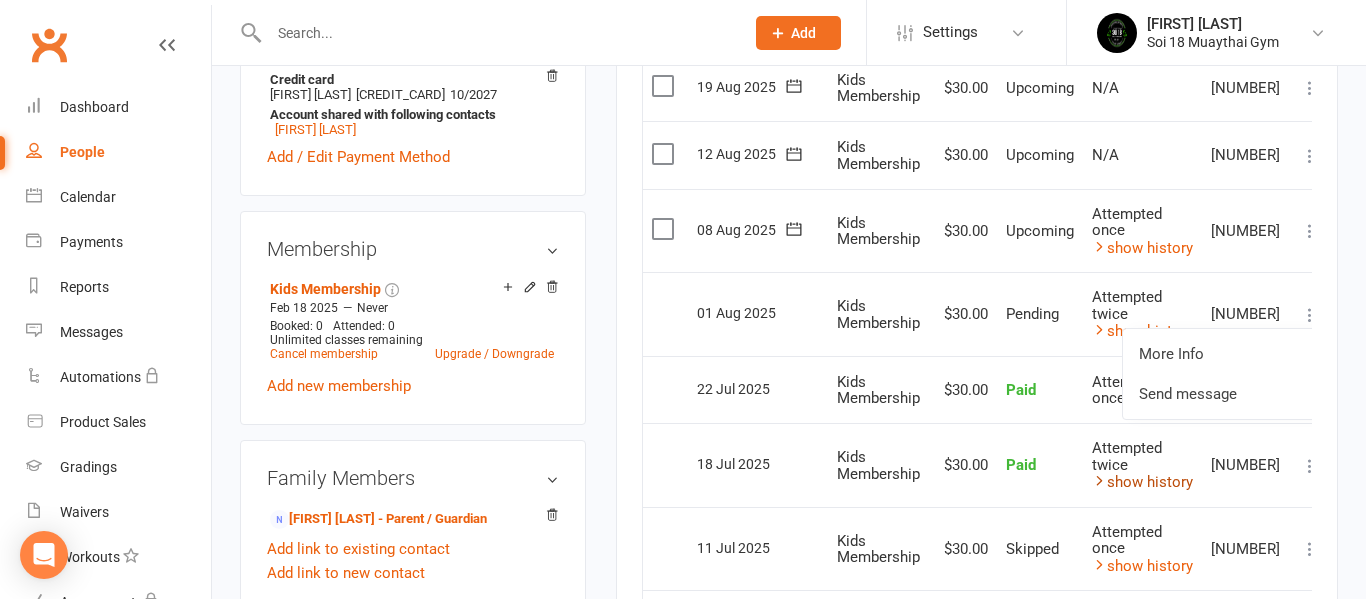 scroll, scrollTop: 692, scrollLeft: 0, axis: vertical 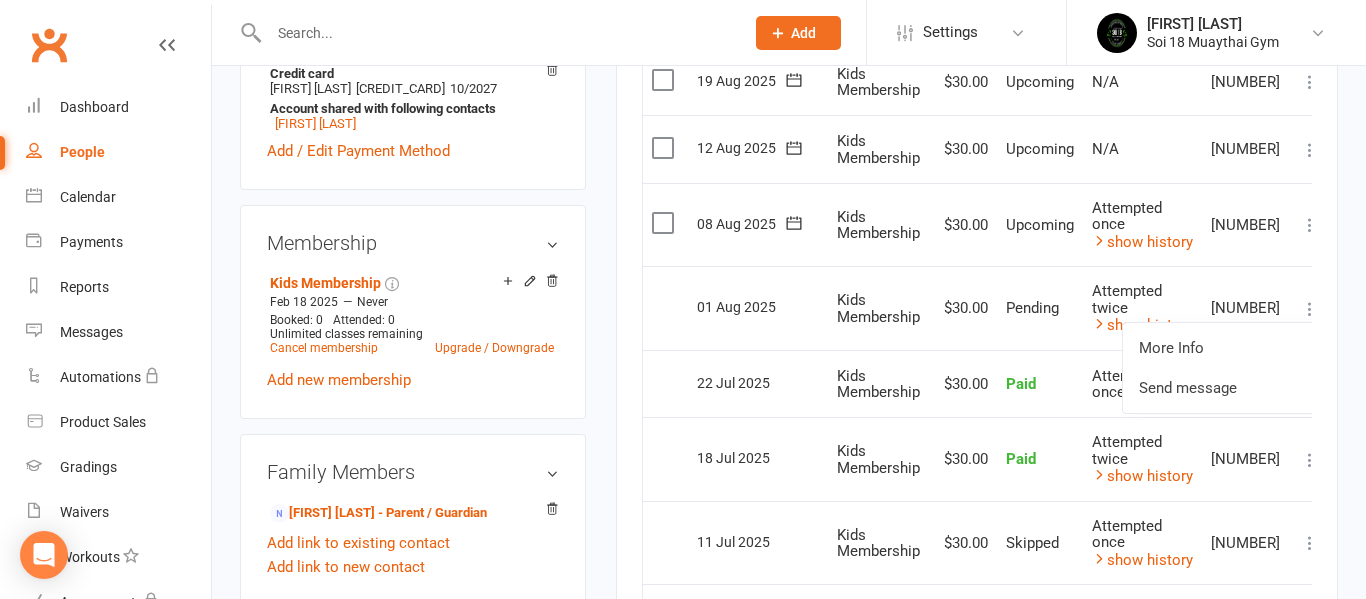 click on "Pending" at bounding box center (1040, 308) 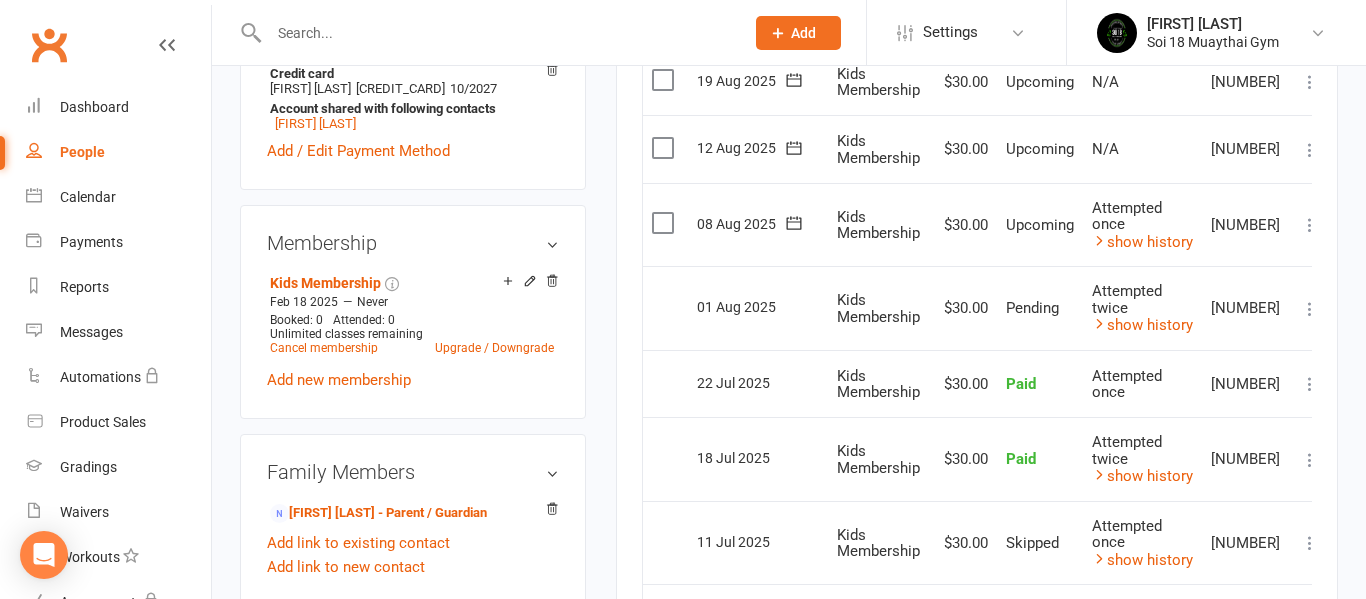click at bounding box center [1310, 309] 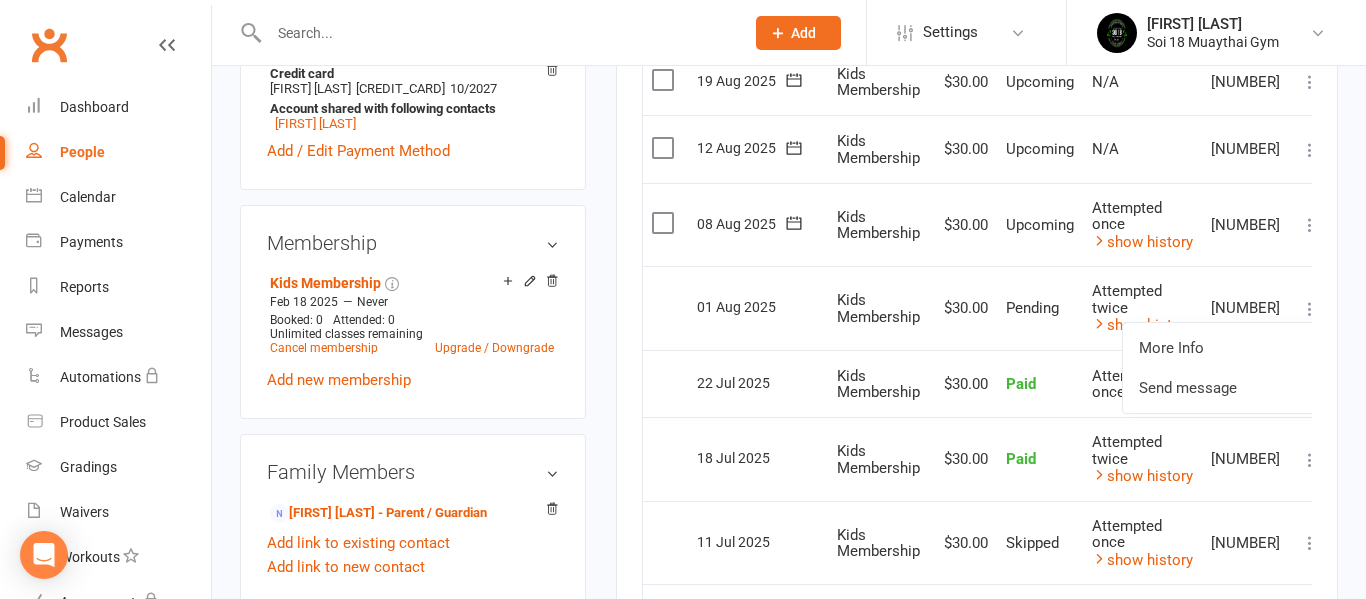 click on "Pending" at bounding box center [1040, 308] 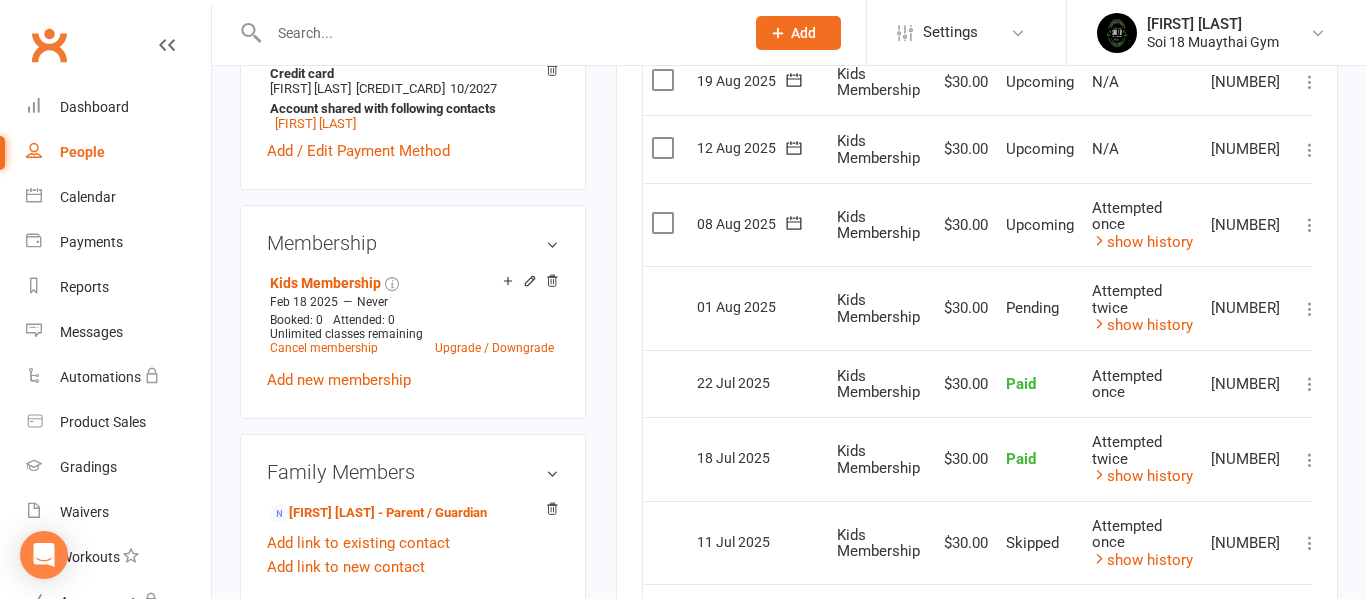 click at bounding box center (1310, 225) 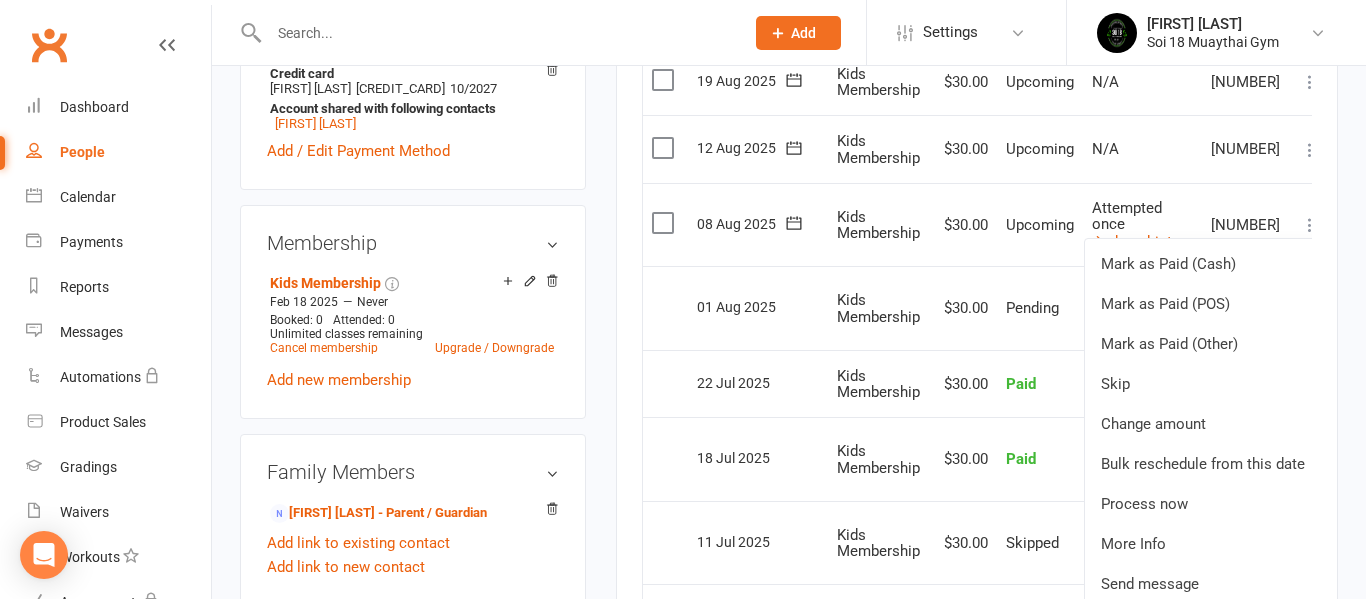 click on "Pending" at bounding box center (1040, 308) 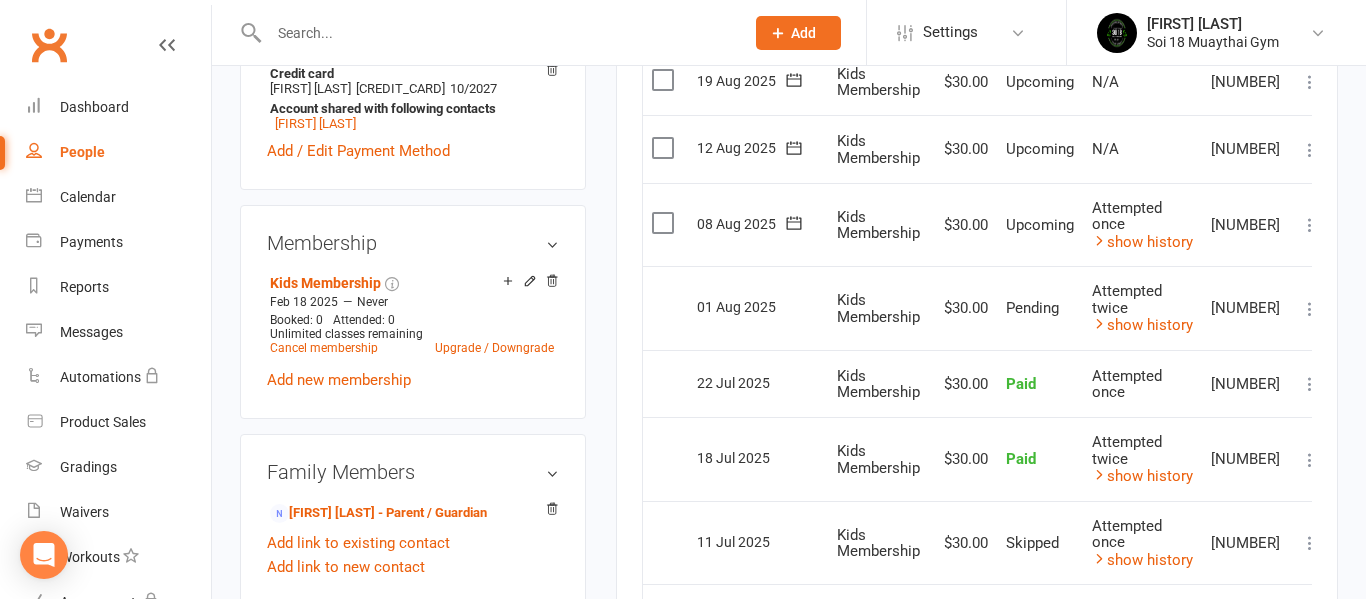 click at bounding box center [1310, 309] 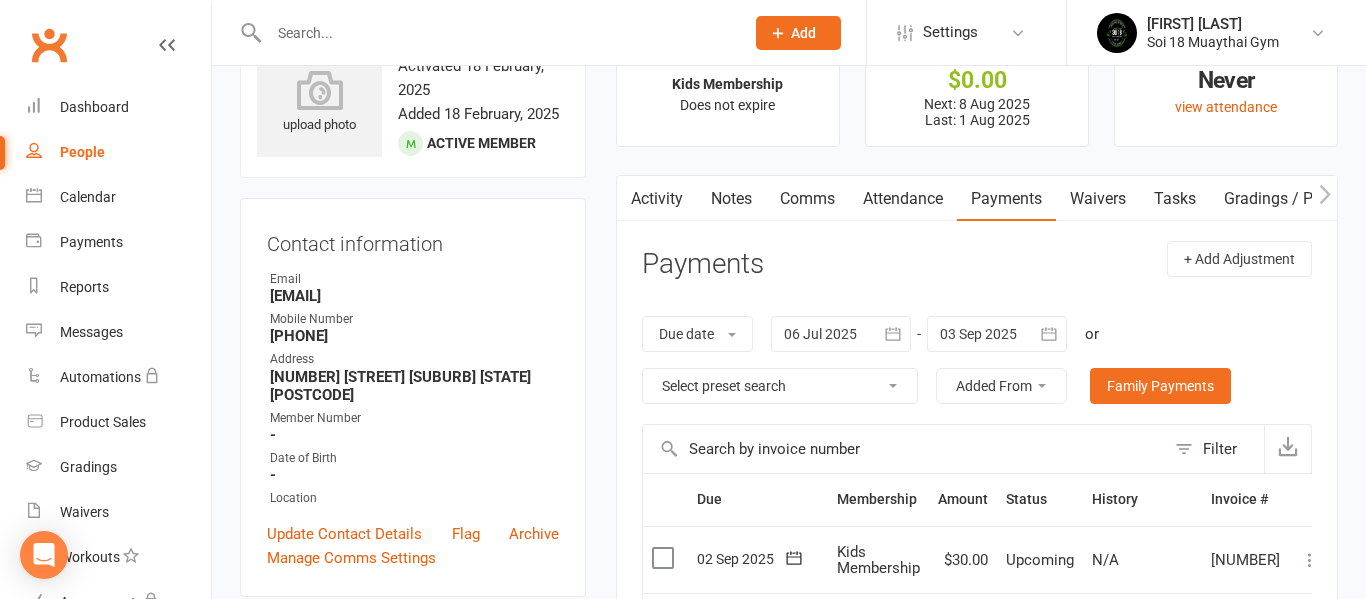 scroll, scrollTop: 0, scrollLeft: 0, axis: both 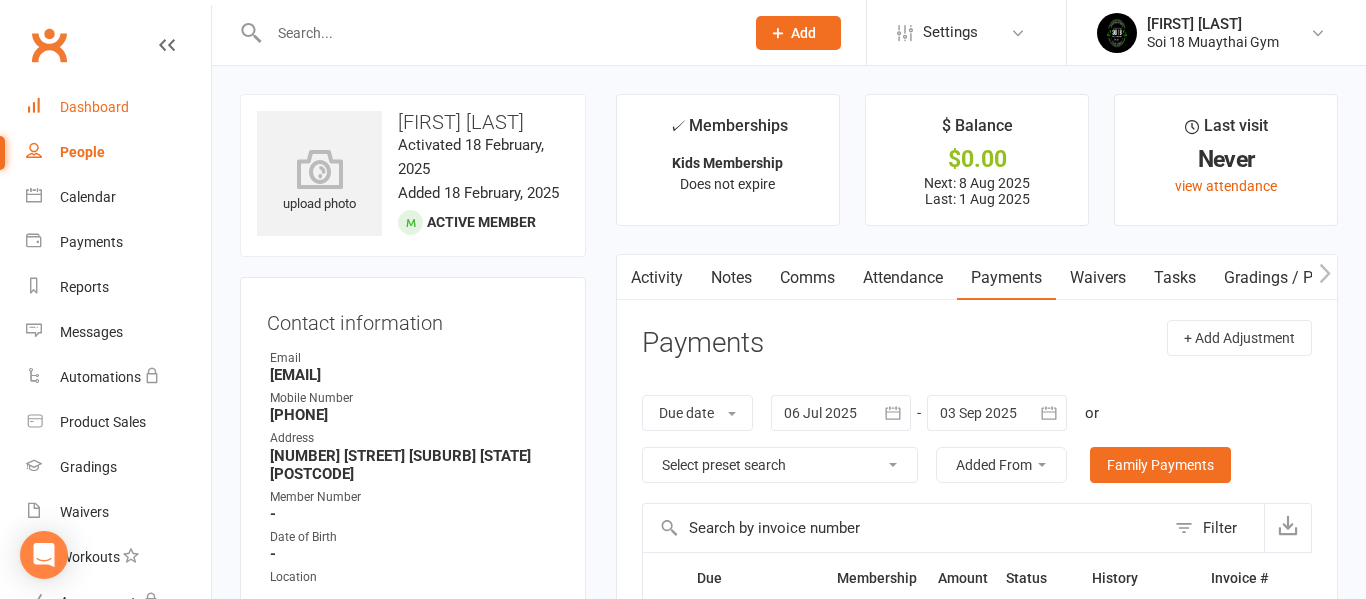 click on "Dashboard" at bounding box center [118, 107] 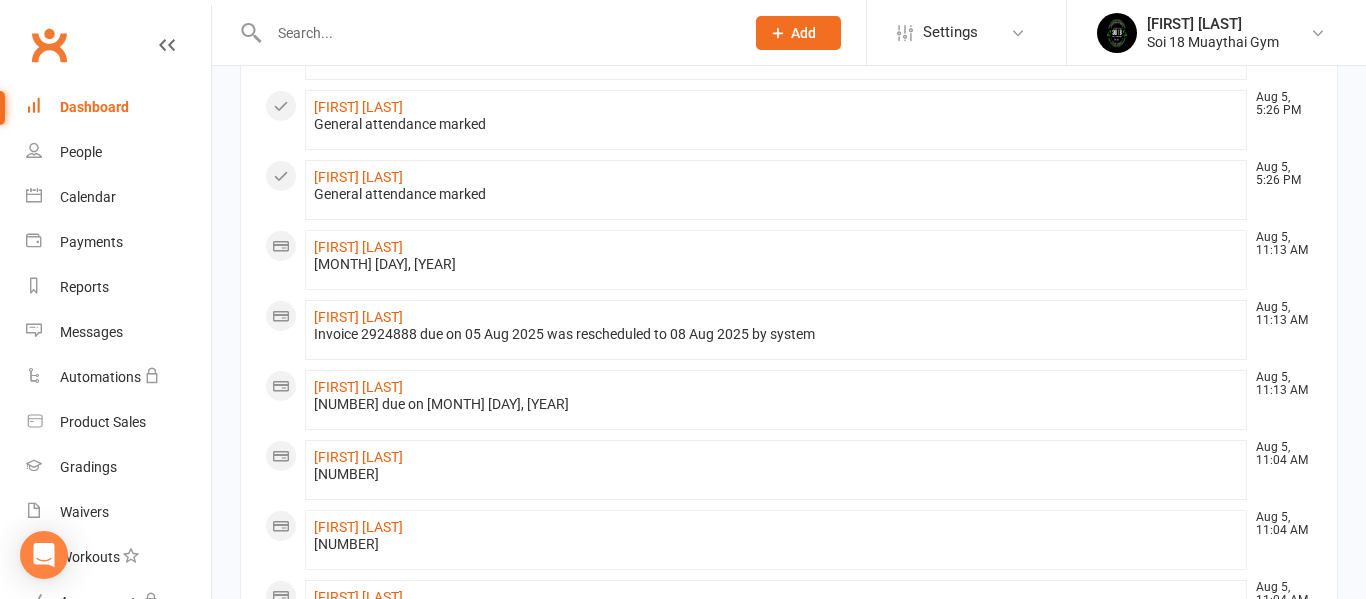 scroll, scrollTop: 726, scrollLeft: 0, axis: vertical 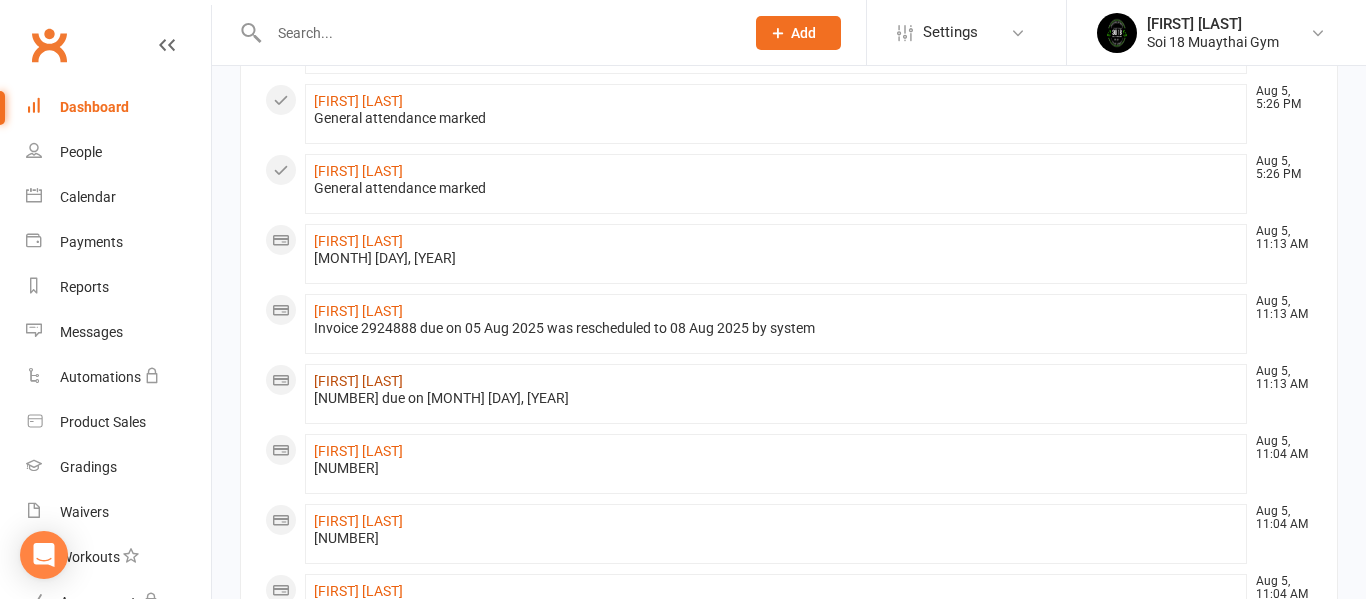 click on "[FIRST] [LAST]" at bounding box center (358, 381) 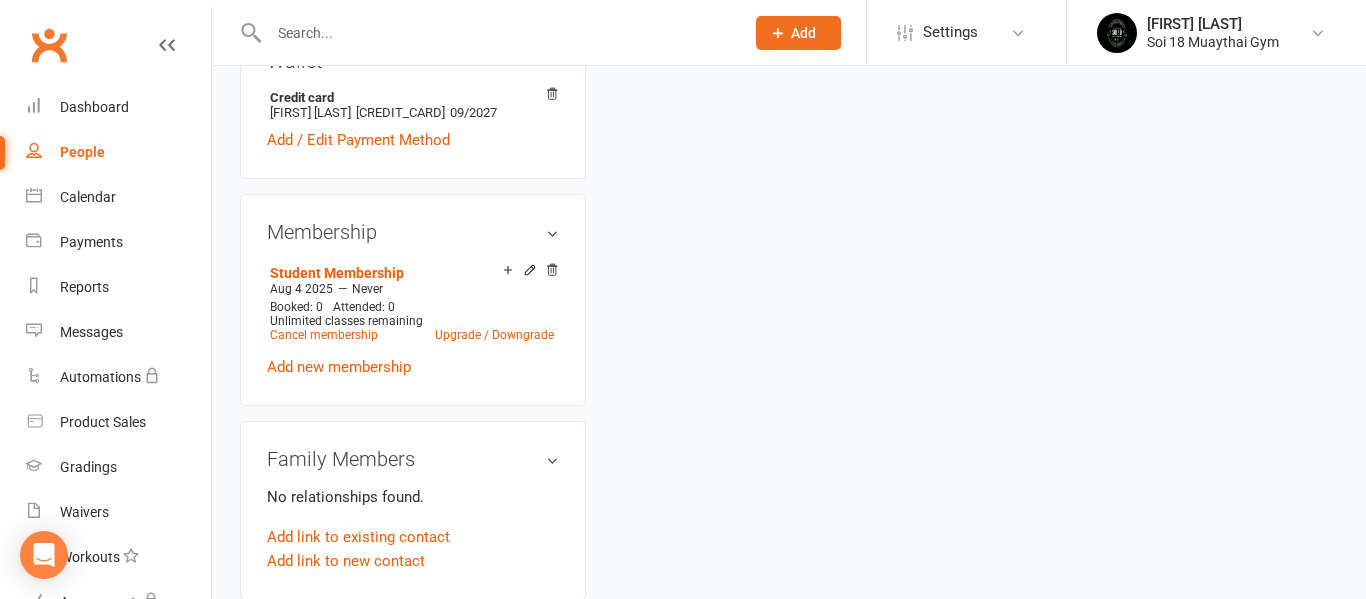 scroll, scrollTop: 0, scrollLeft: 0, axis: both 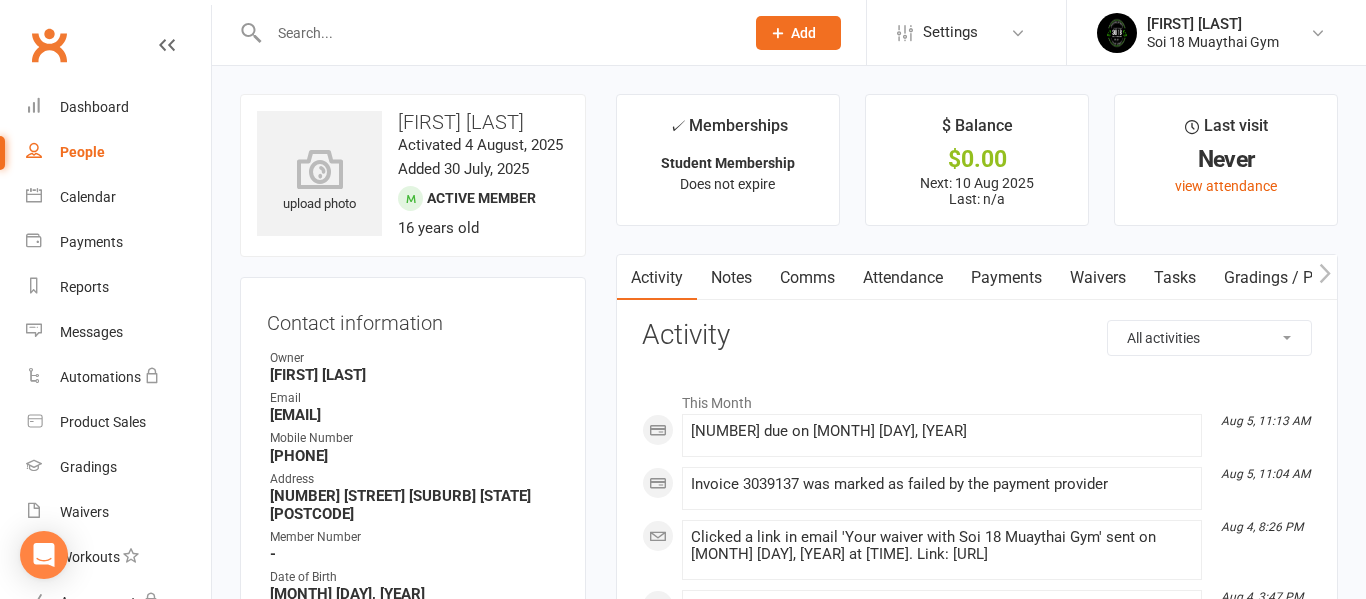 click on "Payments" at bounding box center (1006, 278) 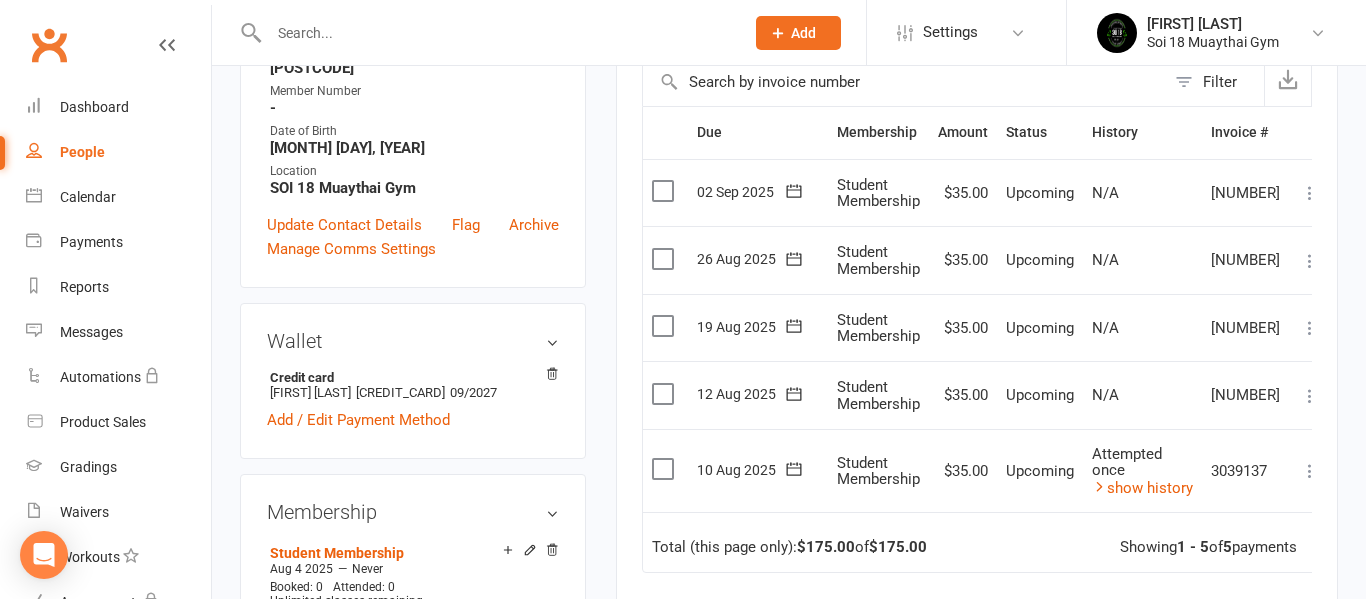 scroll, scrollTop: 449, scrollLeft: 0, axis: vertical 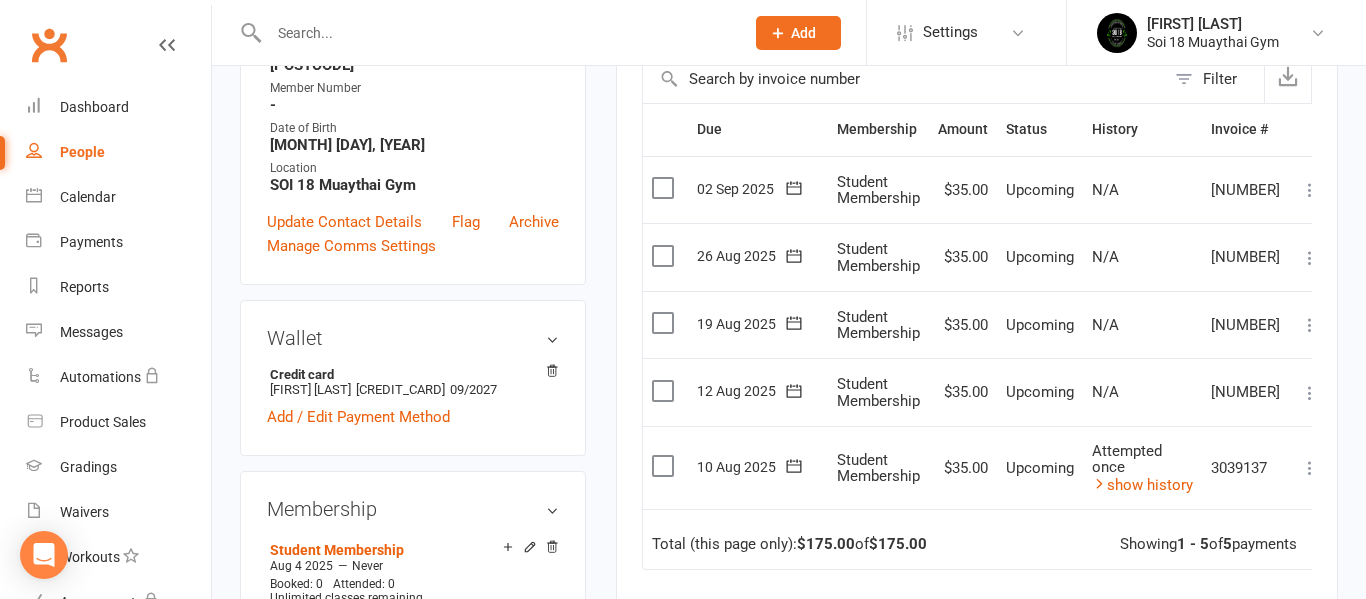 click at bounding box center [1310, 468] 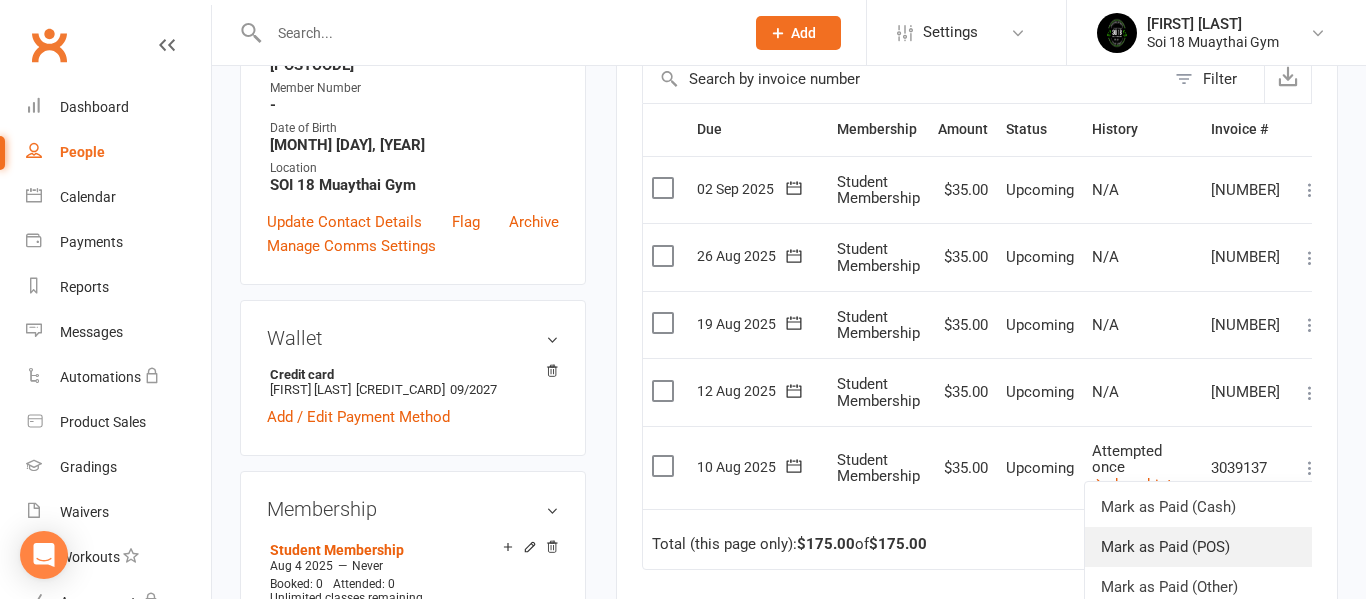 scroll, scrollTop: 25, scrollLeft: 0, axis: vertical 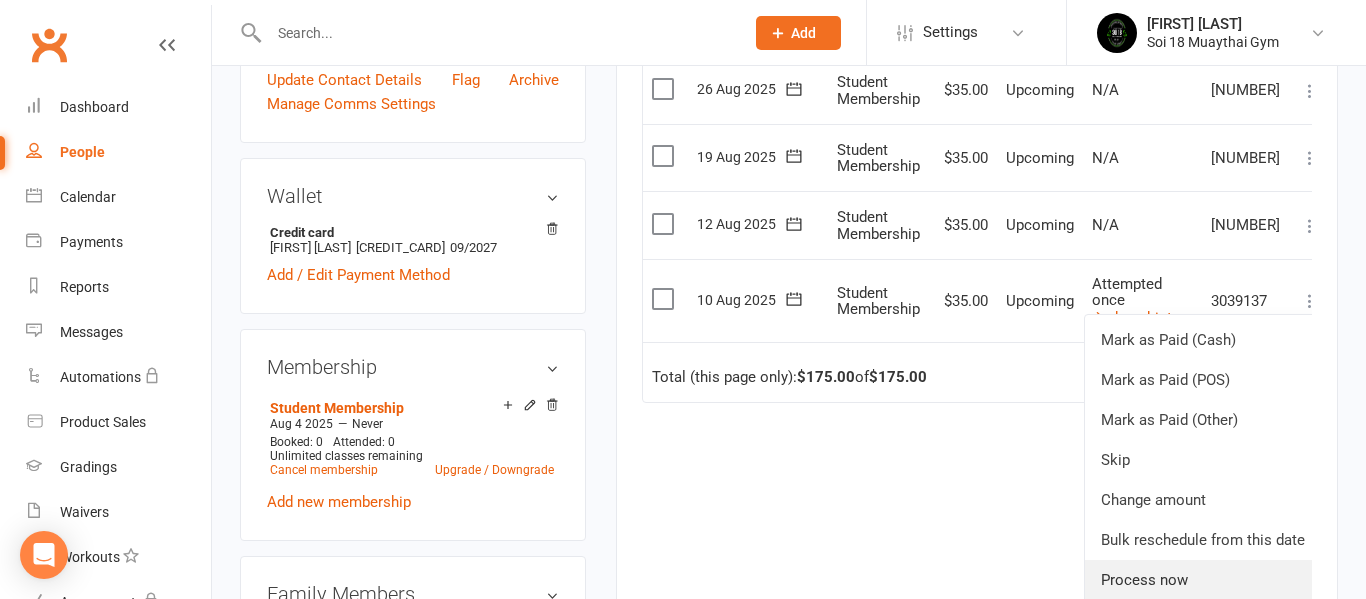 click on "Process now" at bounding box center (1203, 580) 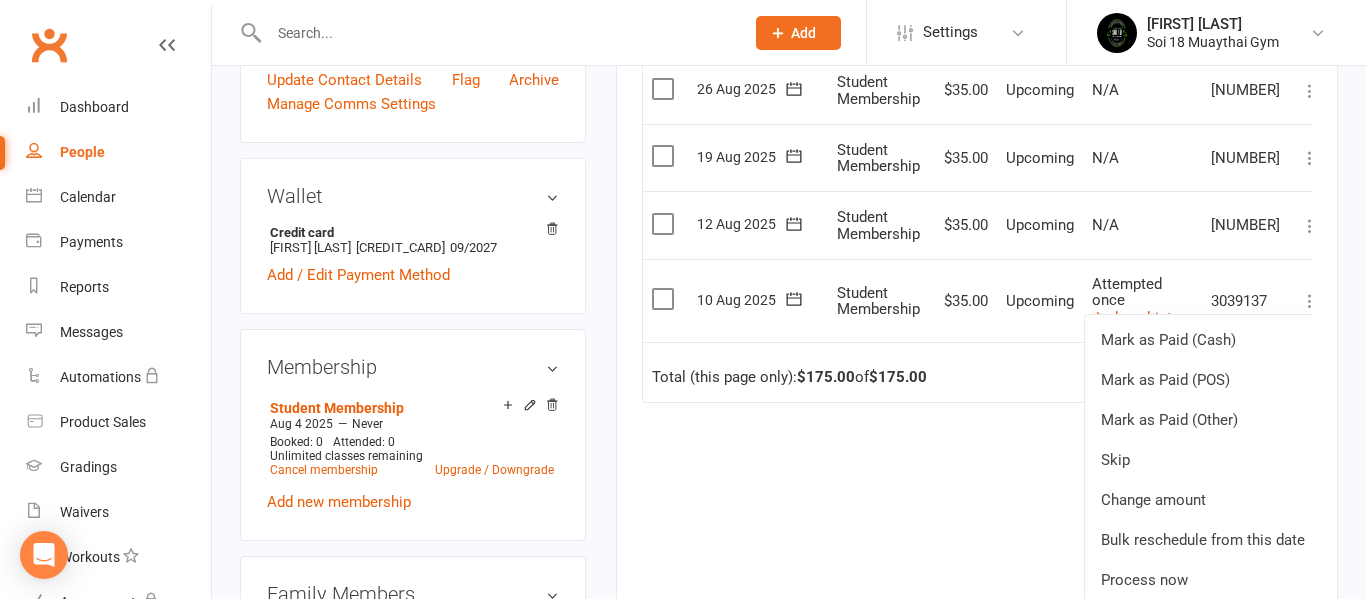 scroll, scrollTop: 0, scrollLeft: 0, axis: both 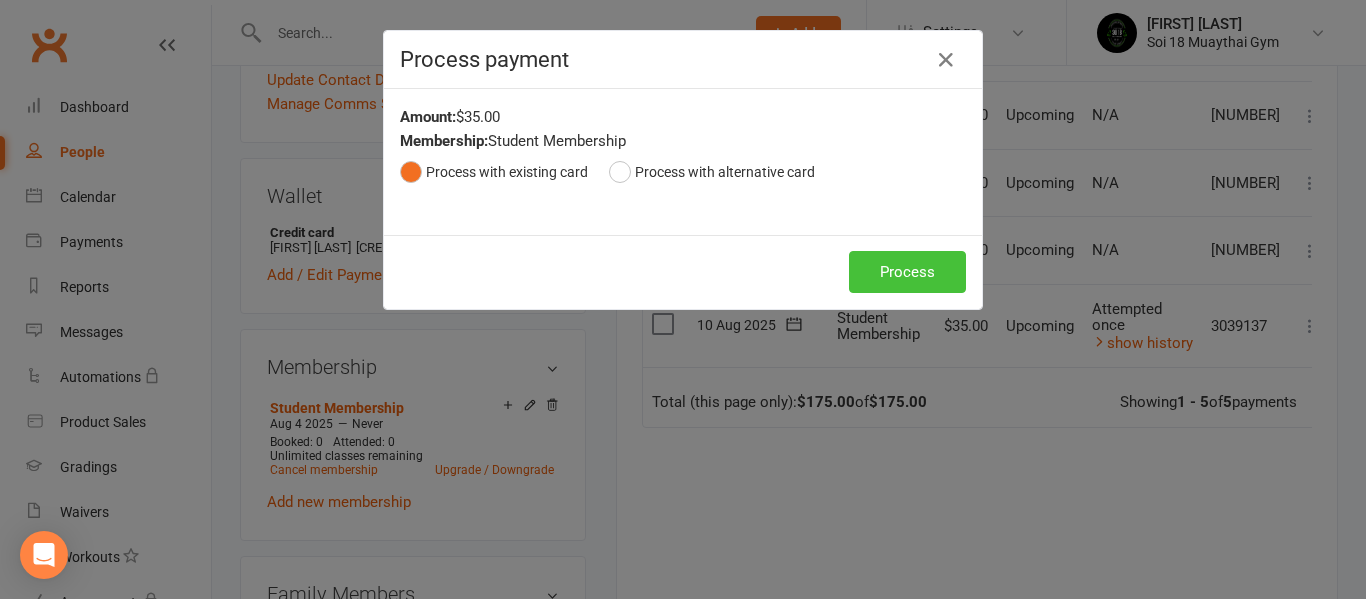 click on "Process" at bounding box center [907, 272] 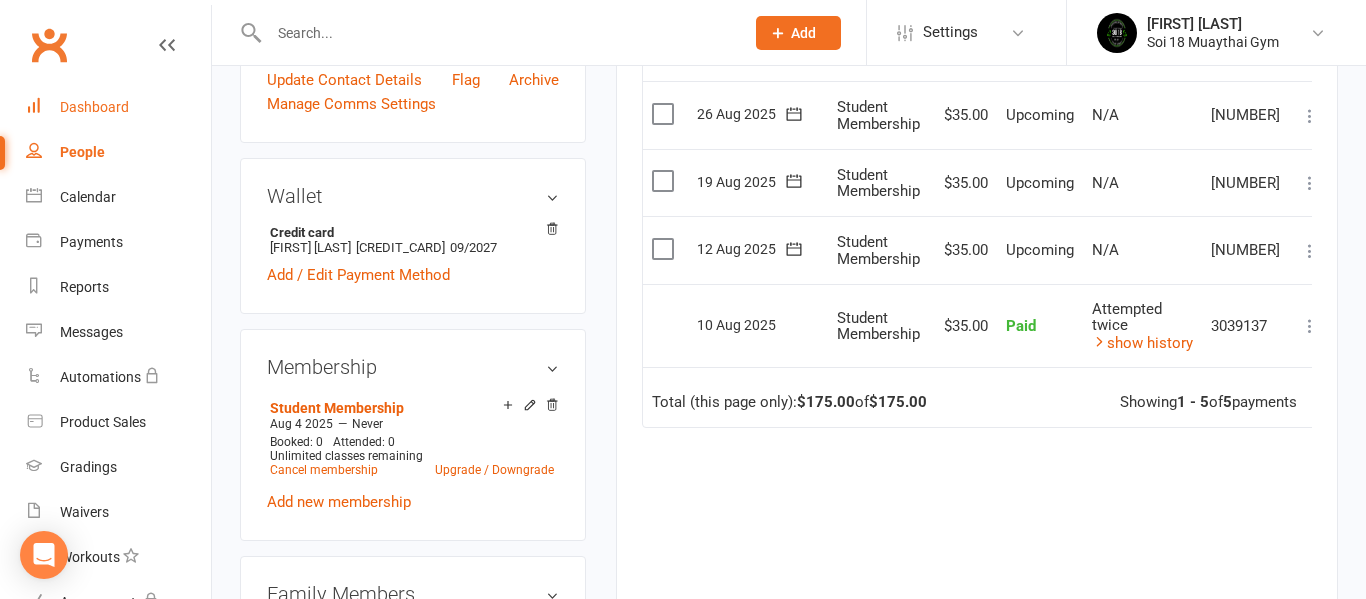 click on "Dashboard" at bounding box center (94, 107) 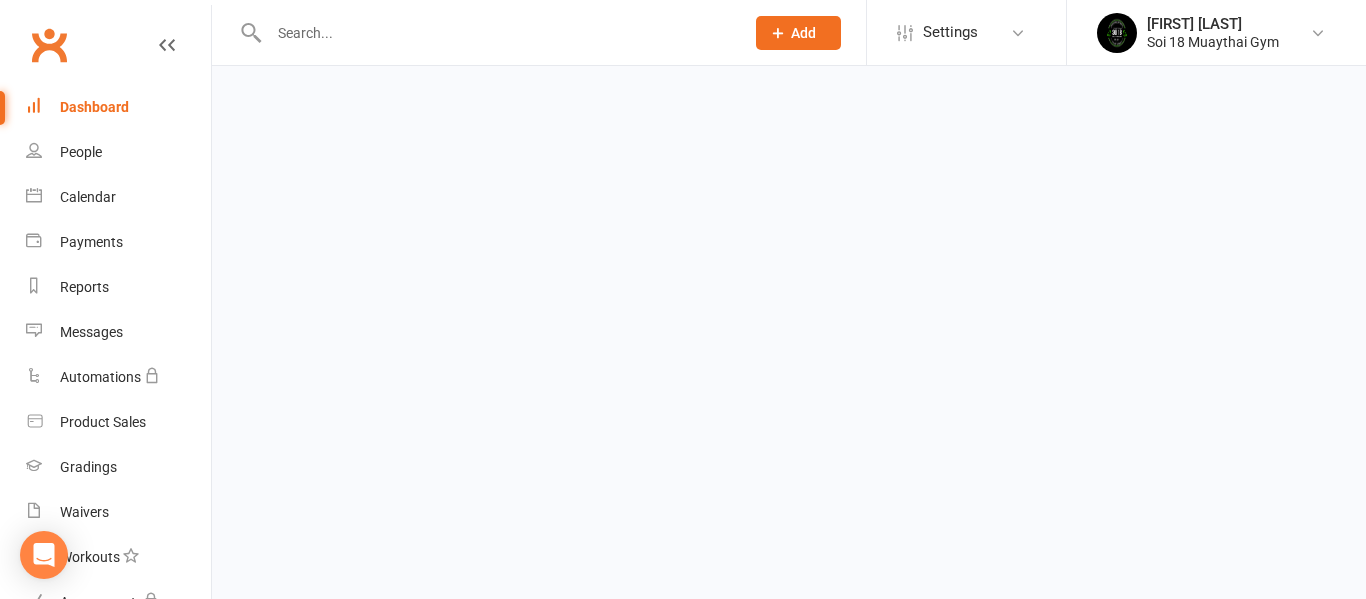 scroll, scrollTop: 0, scrollLeft: 0, axis: both 